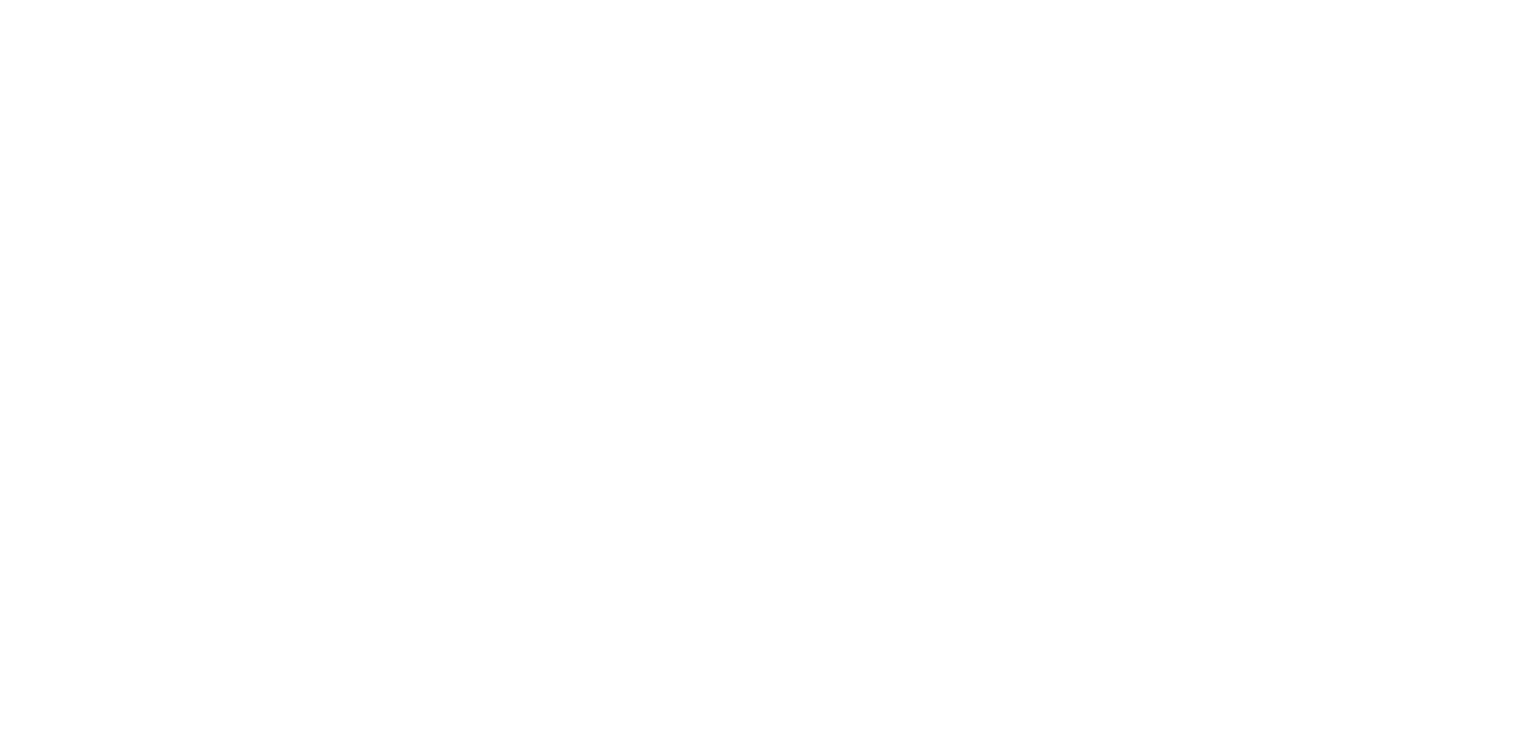 scroll, scrollTop: 0, scrollLeft: 0, axis: both 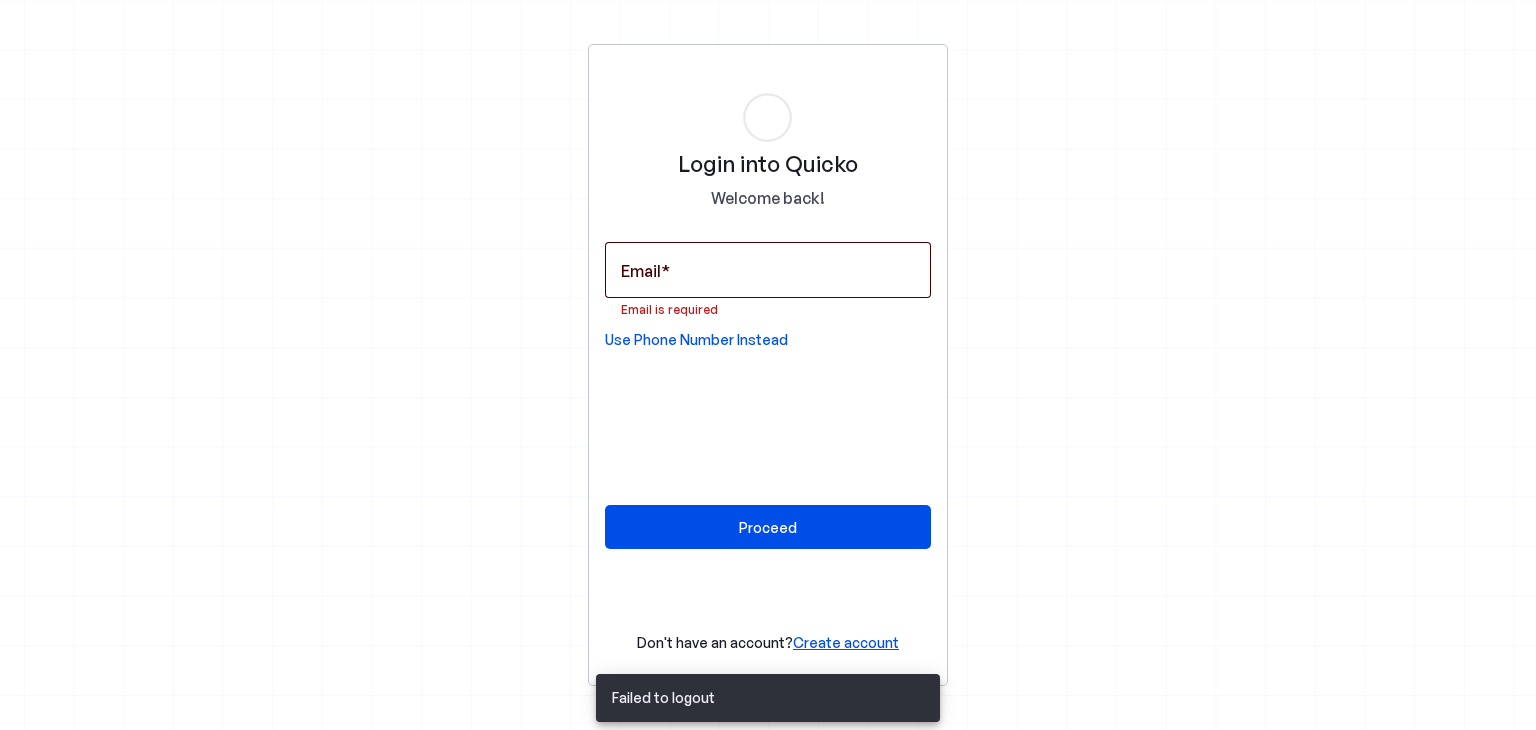 click on "Email" at bounding box center [768, 270] 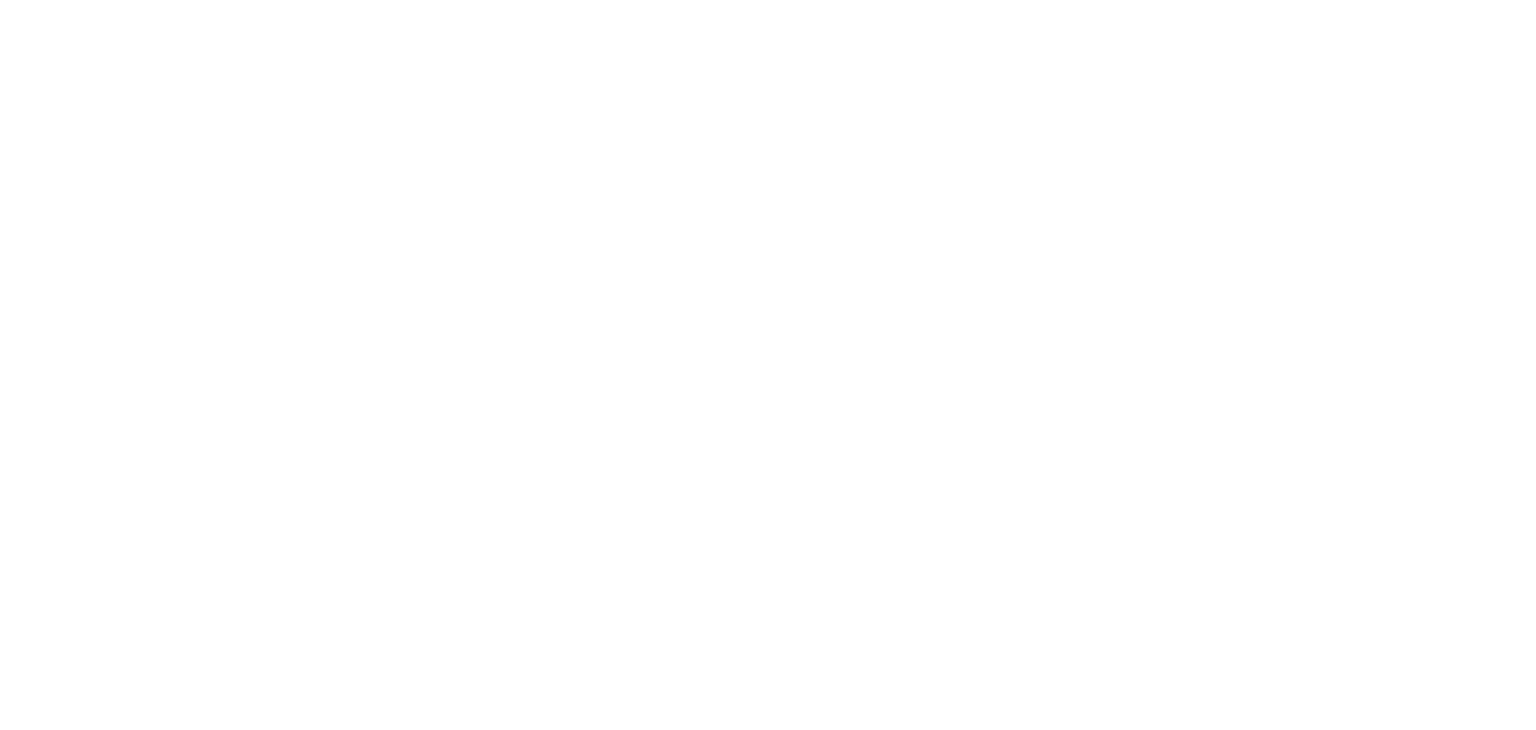 scroll, scrollTop: 0, scrollLeft: 0, axis: both 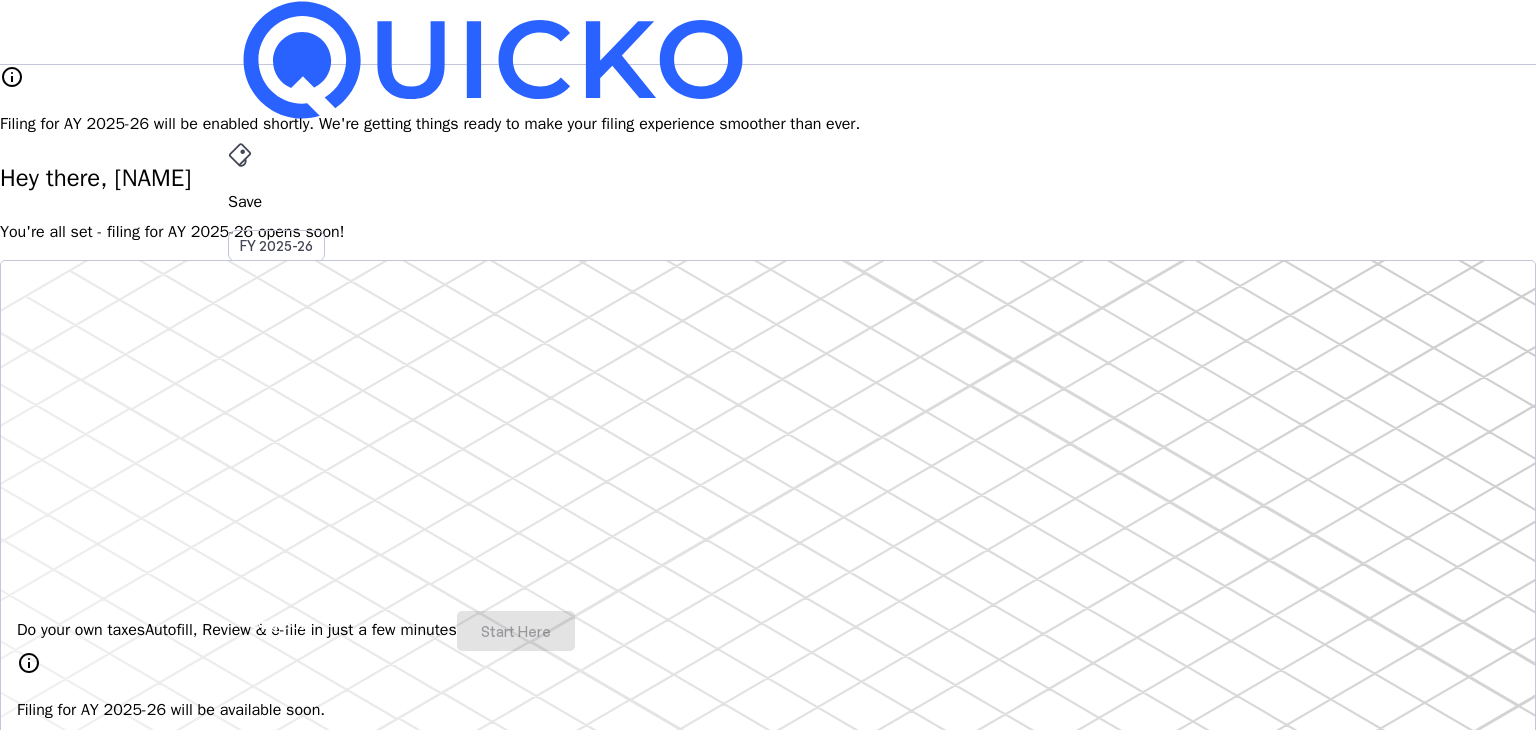 click on "ZH" at bounding box center (244, 587) 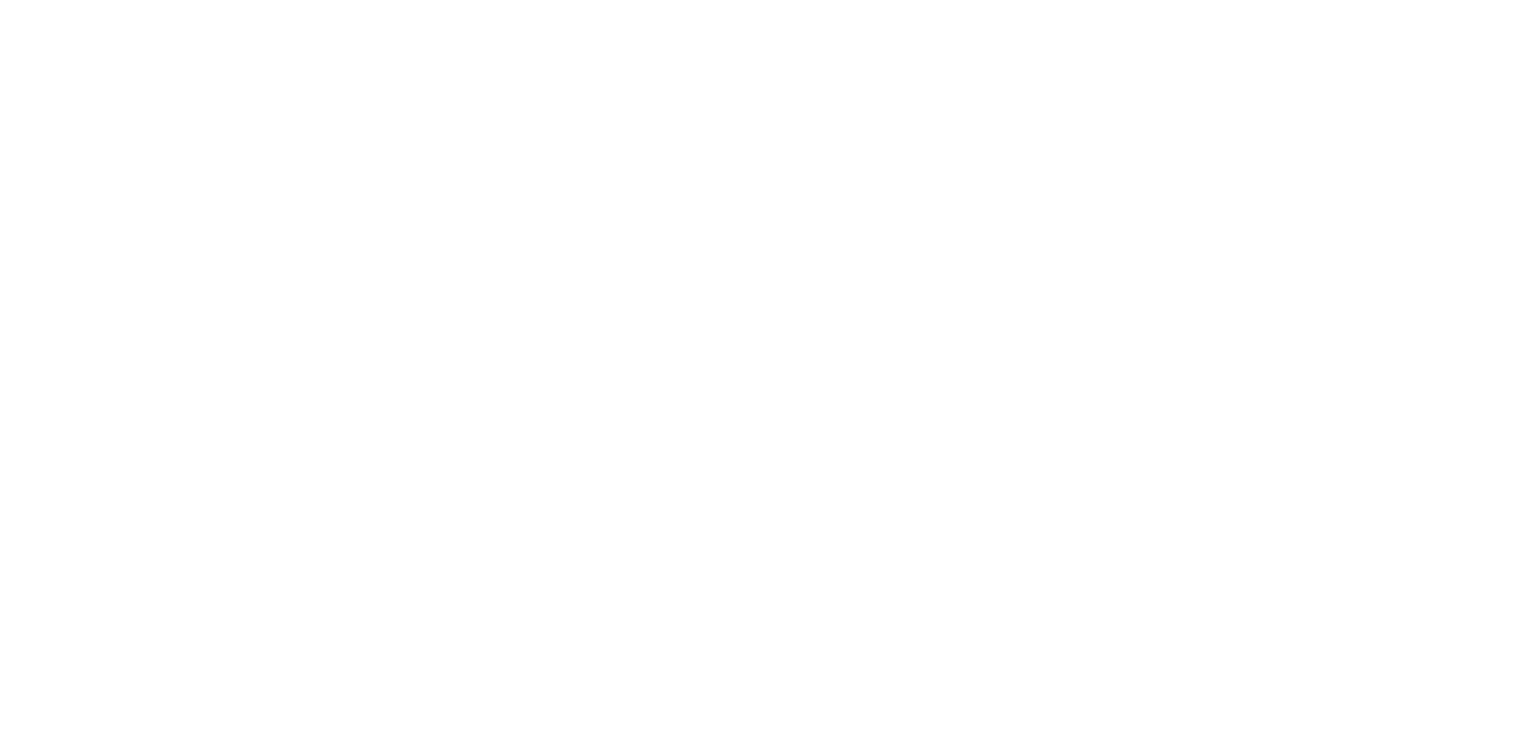 scroll, scrollTop: 0, scrollLeft: 0, axis: both 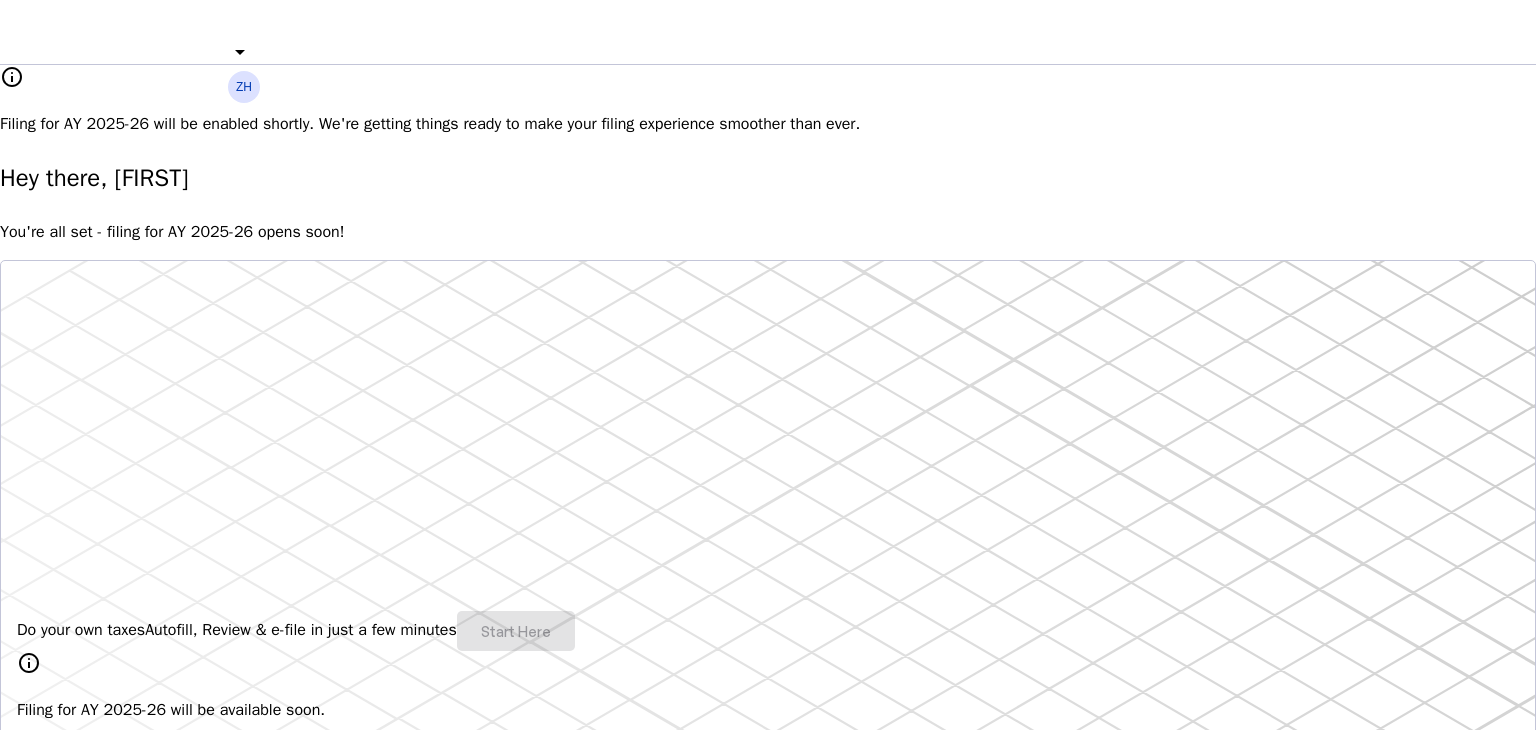 click at bounding box center [768, 12] 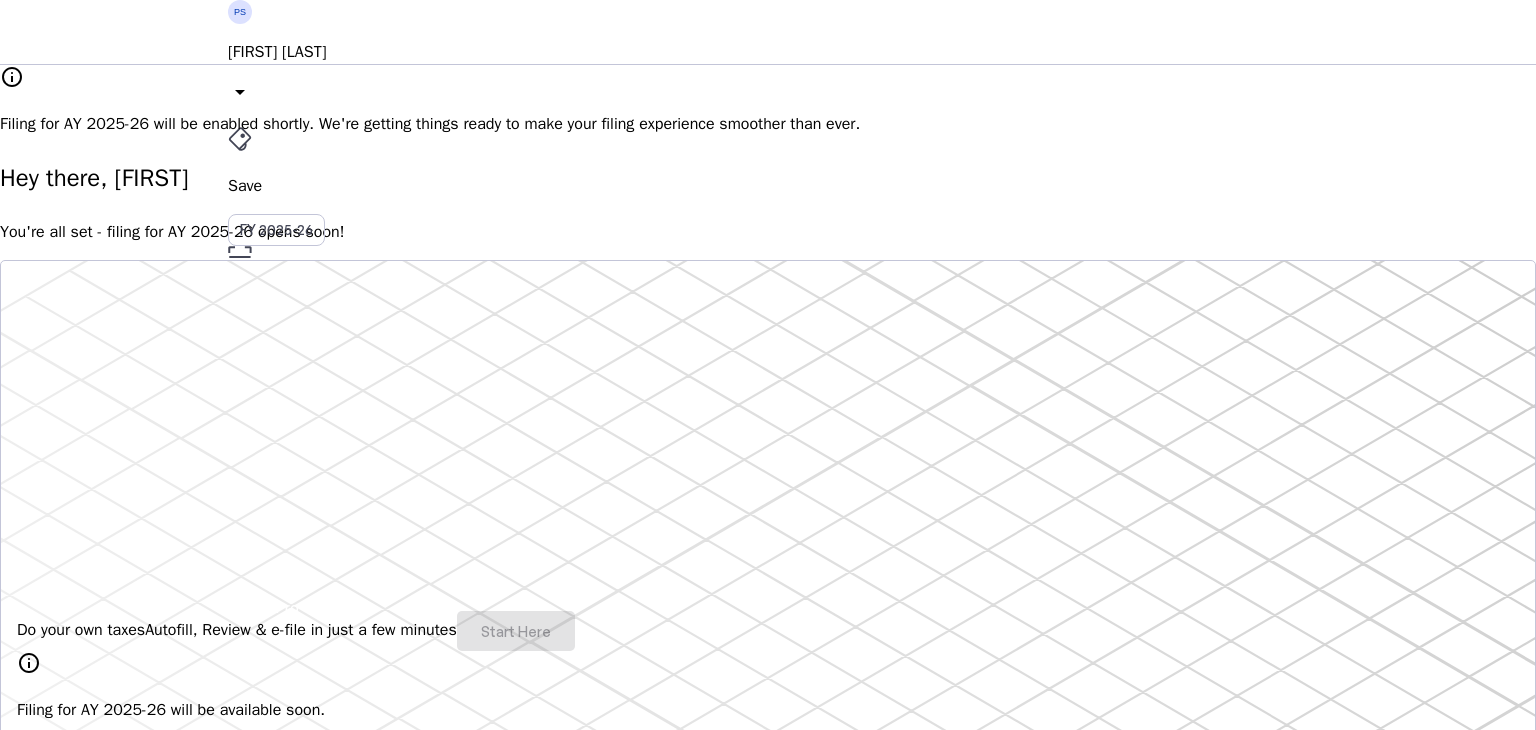 click on "Save" at bounding box center [768, 186] 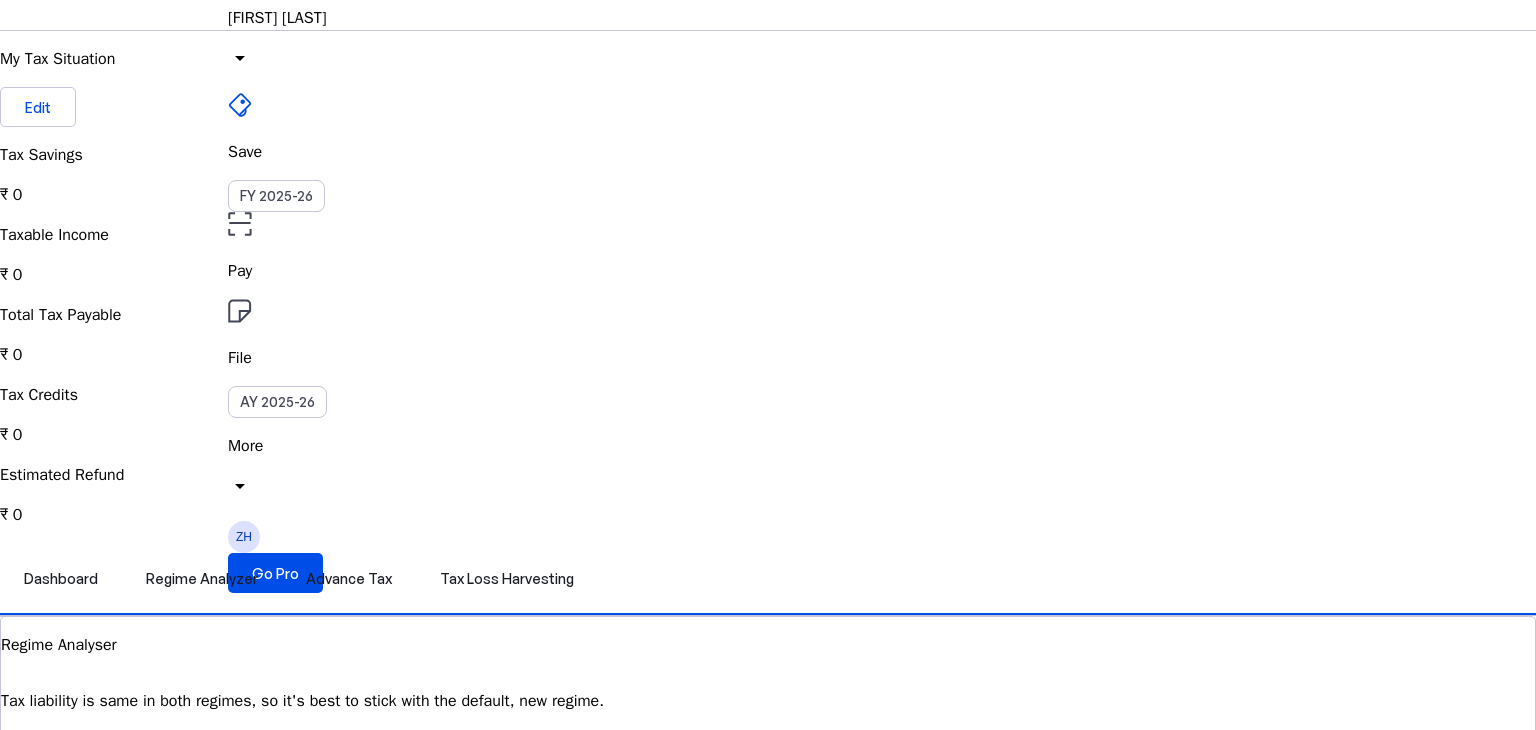 scroll, scrollTop: 0, scrollLeft: 0, axis: both 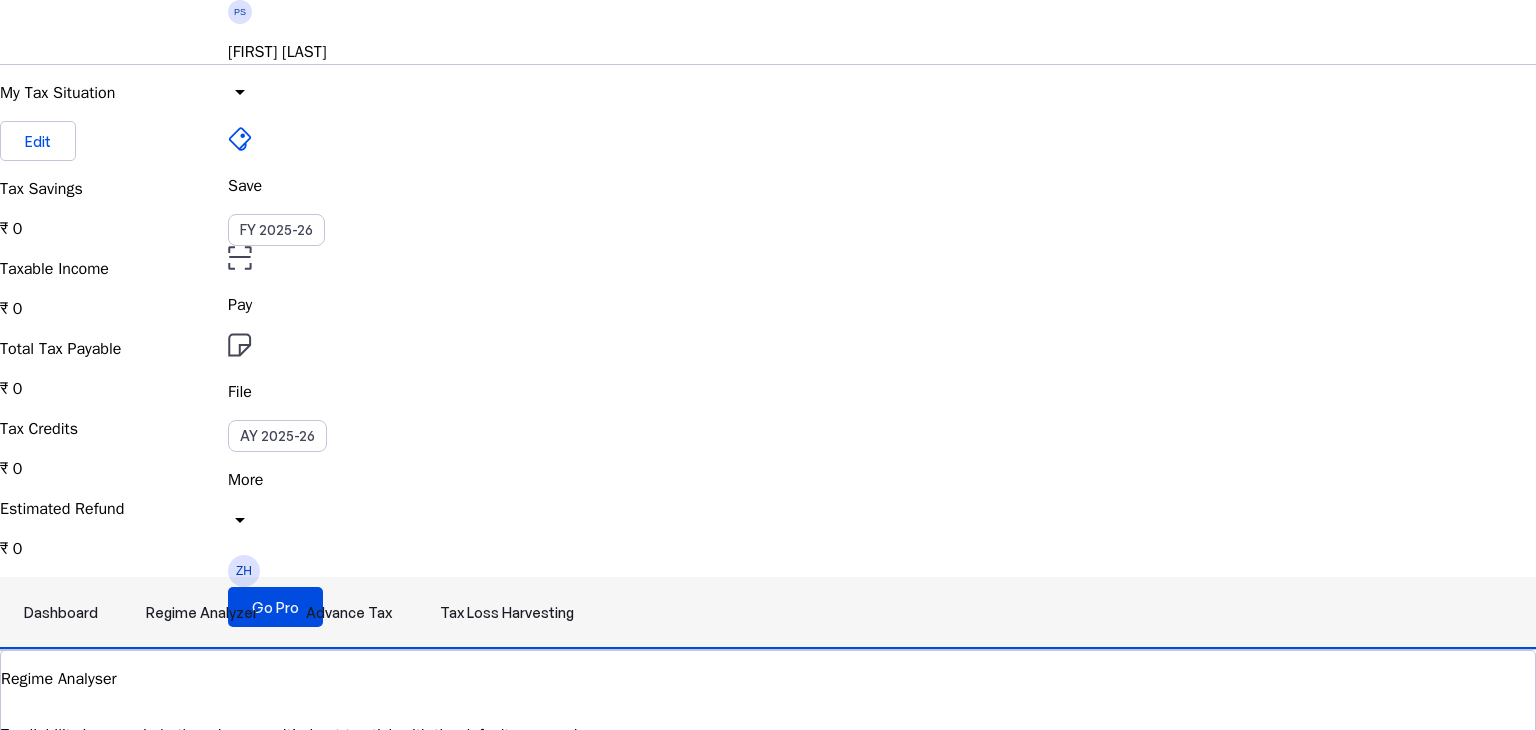 click on "Regime Analyzer" at bounding box center [202, 613] 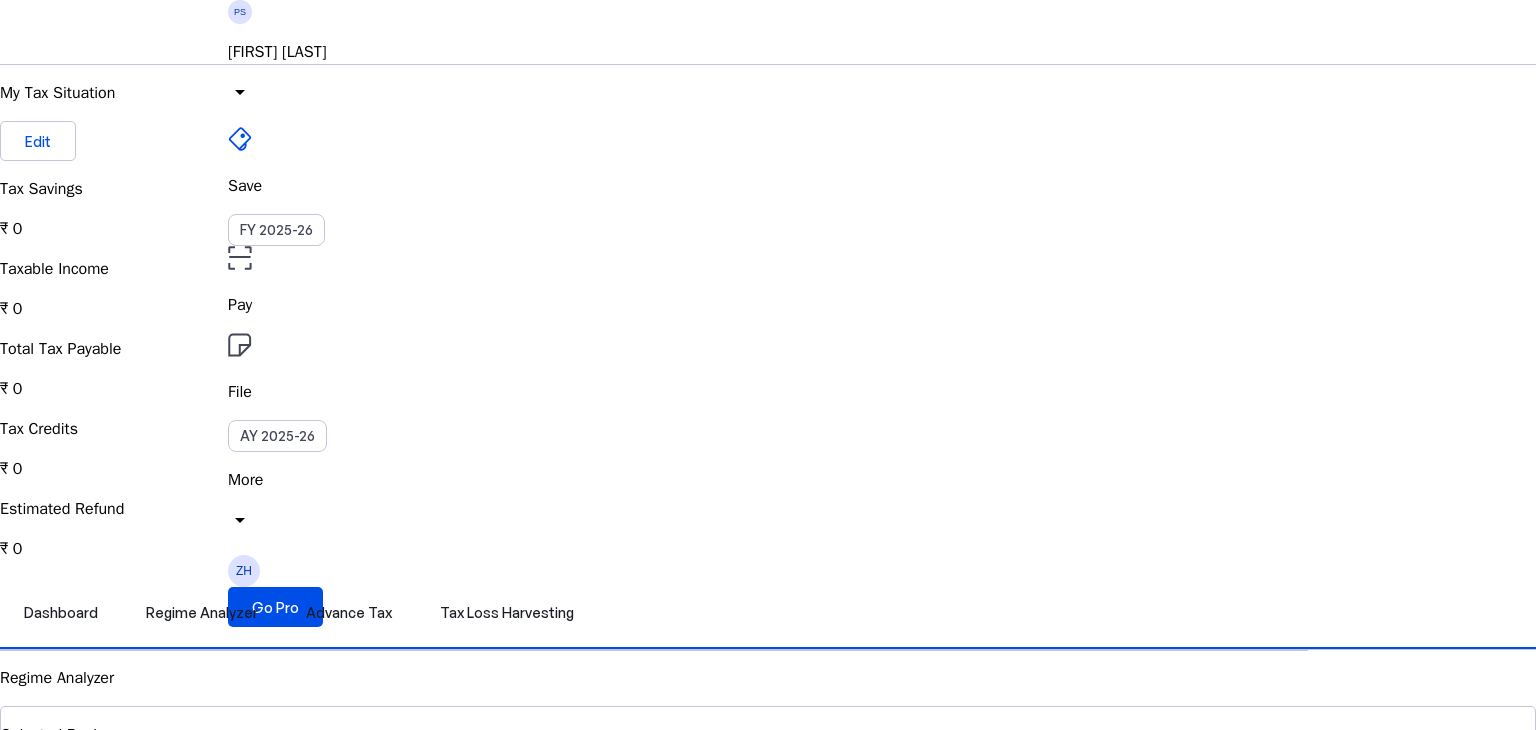 click on "More" at bounding box center (768, 480) 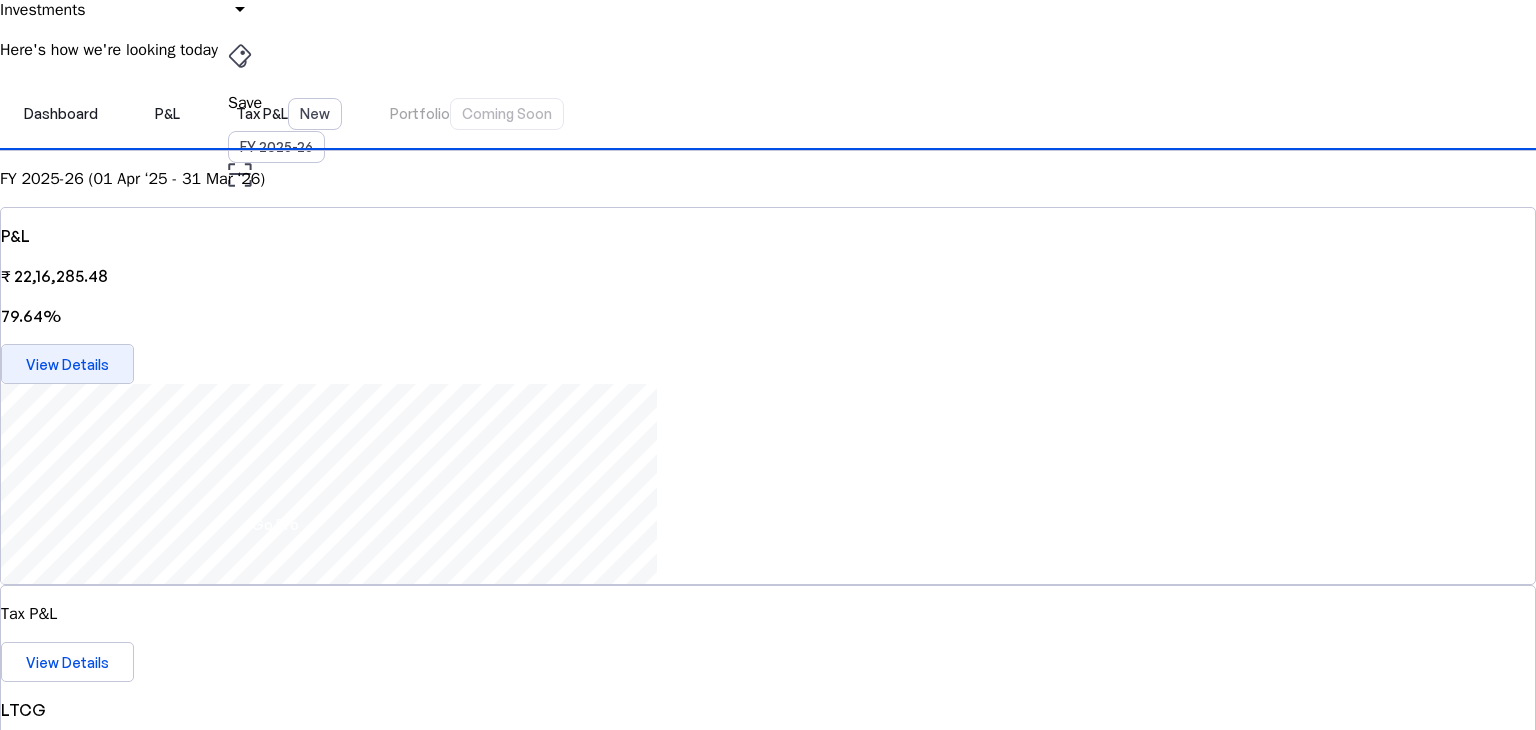 scroll, scrollTop: 0, scrollLeft: 0, axis: both 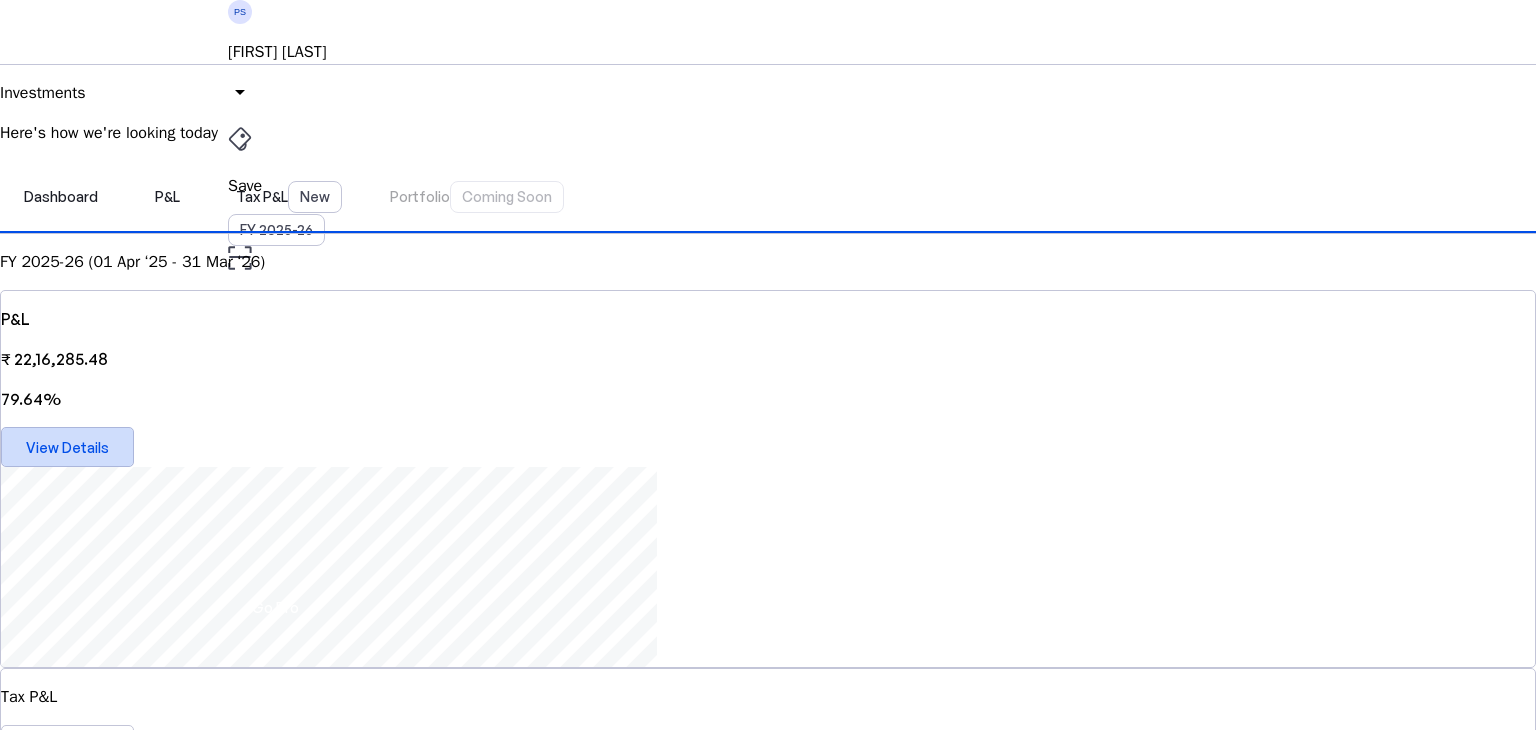 click on "View Details" at bounding box center (67, 447) 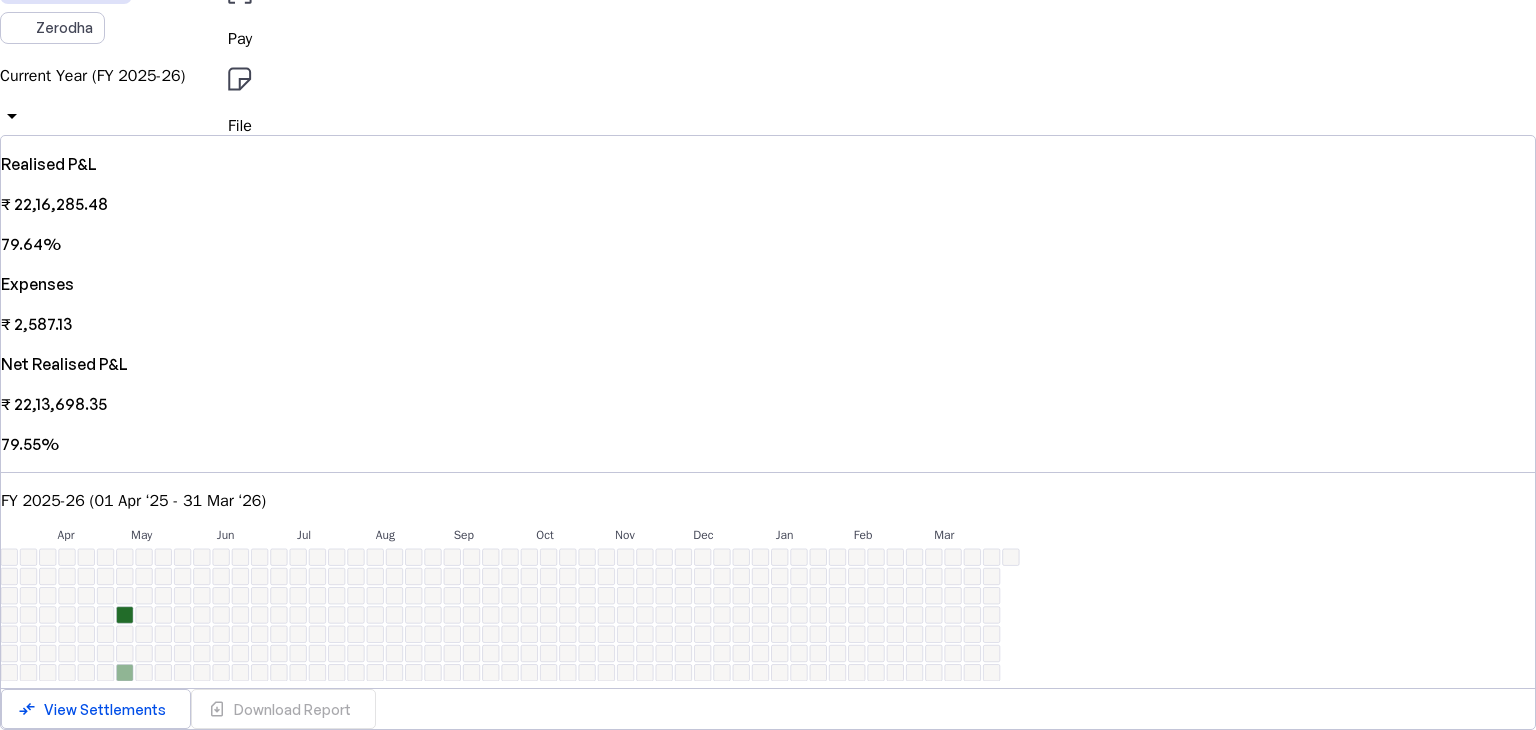 scroll, scrollTop: 300, scrollLeft: 0, axis: vertical 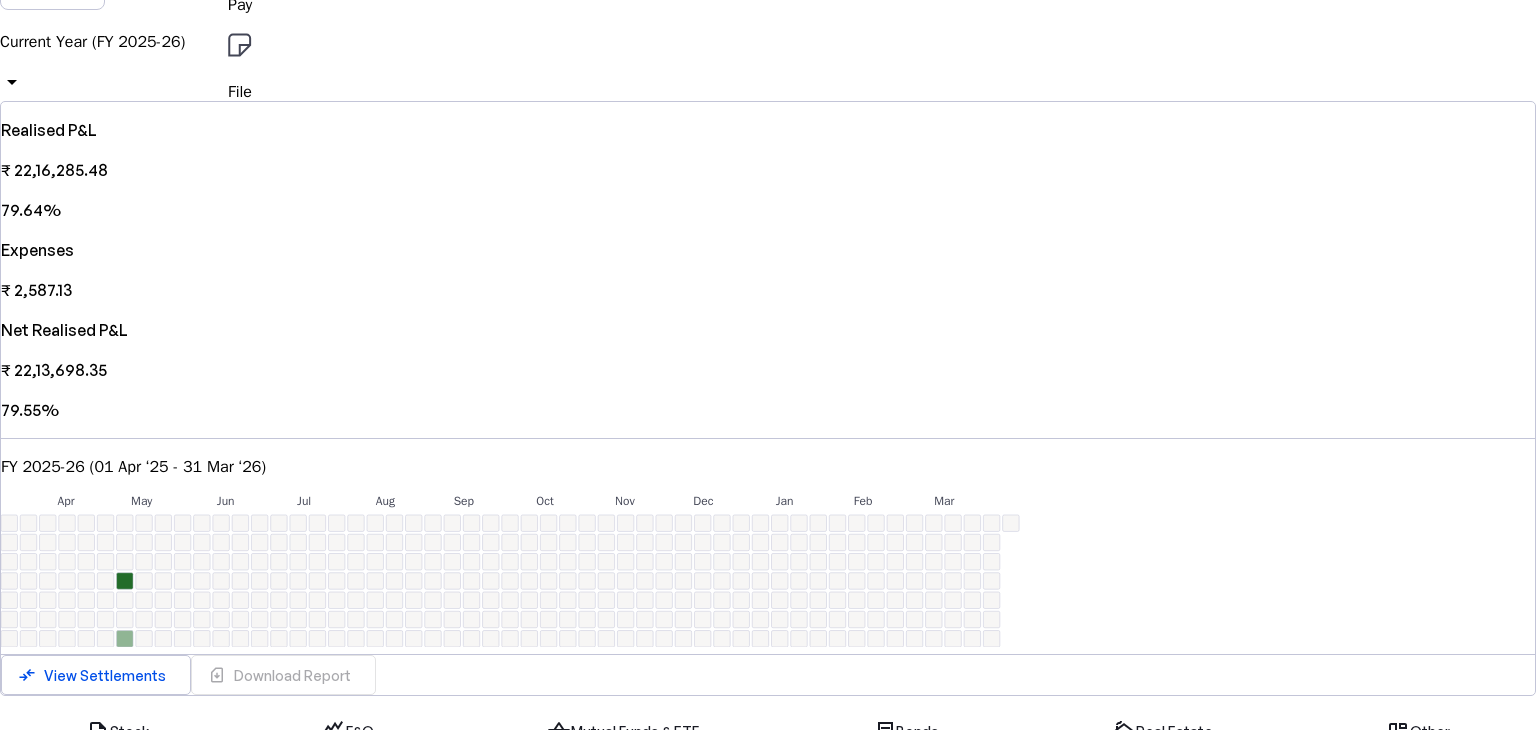 click on "compare_arrows  View Settlements  sim_card_download  Download Report" at bounding box center (768, 675) 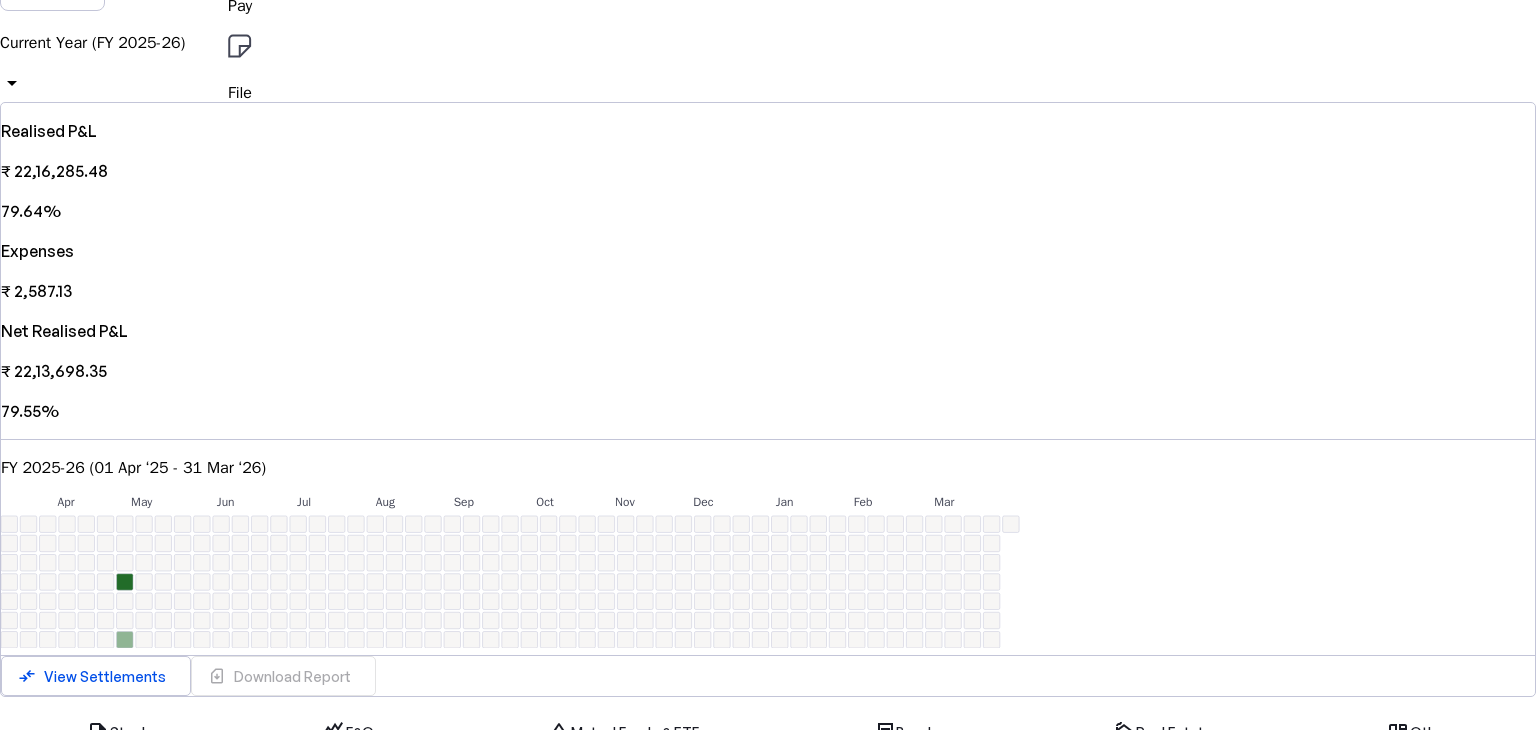 scroll, scrollTop: 300, scrollLeft: 0, axis: vertical 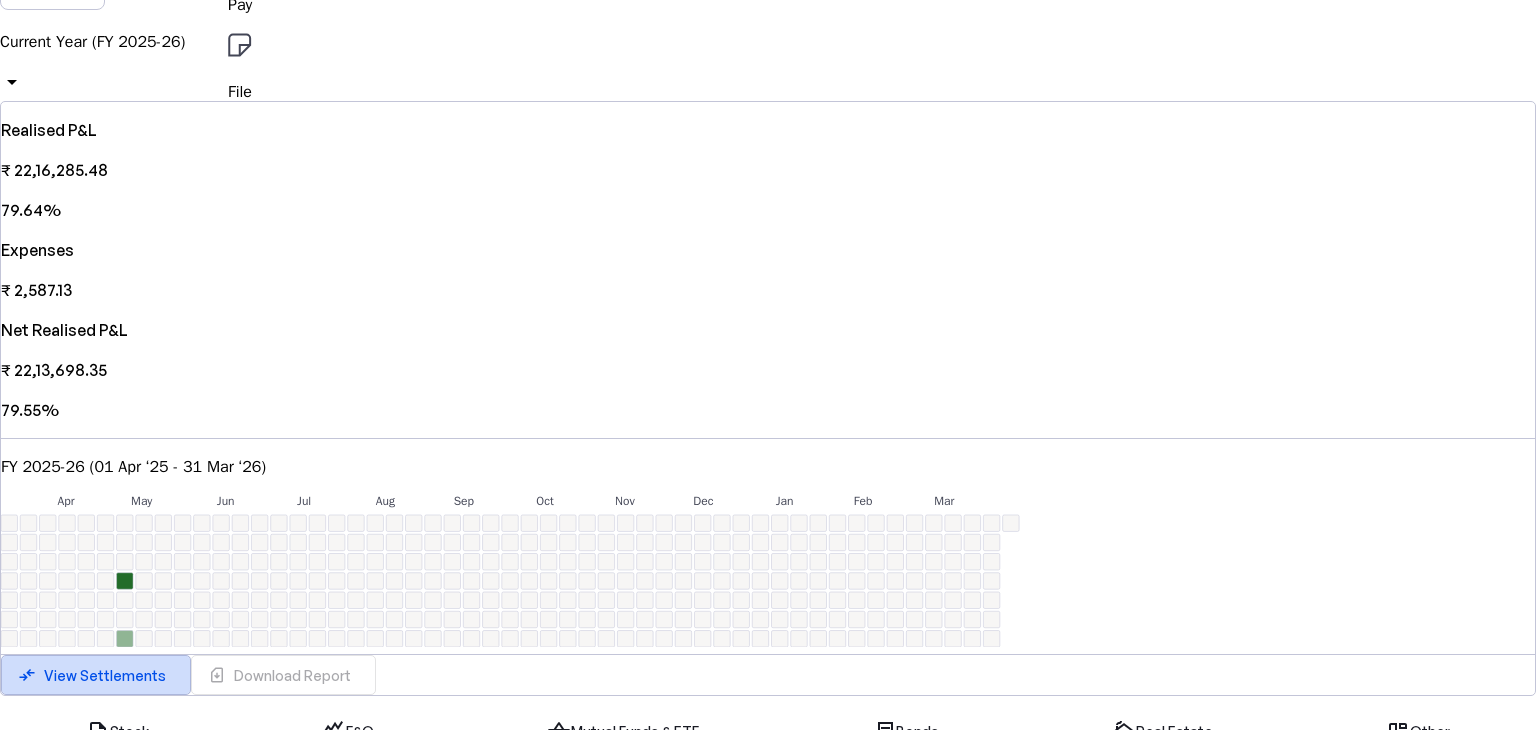 click on "View Settlements" at bounding box center [105, 675] 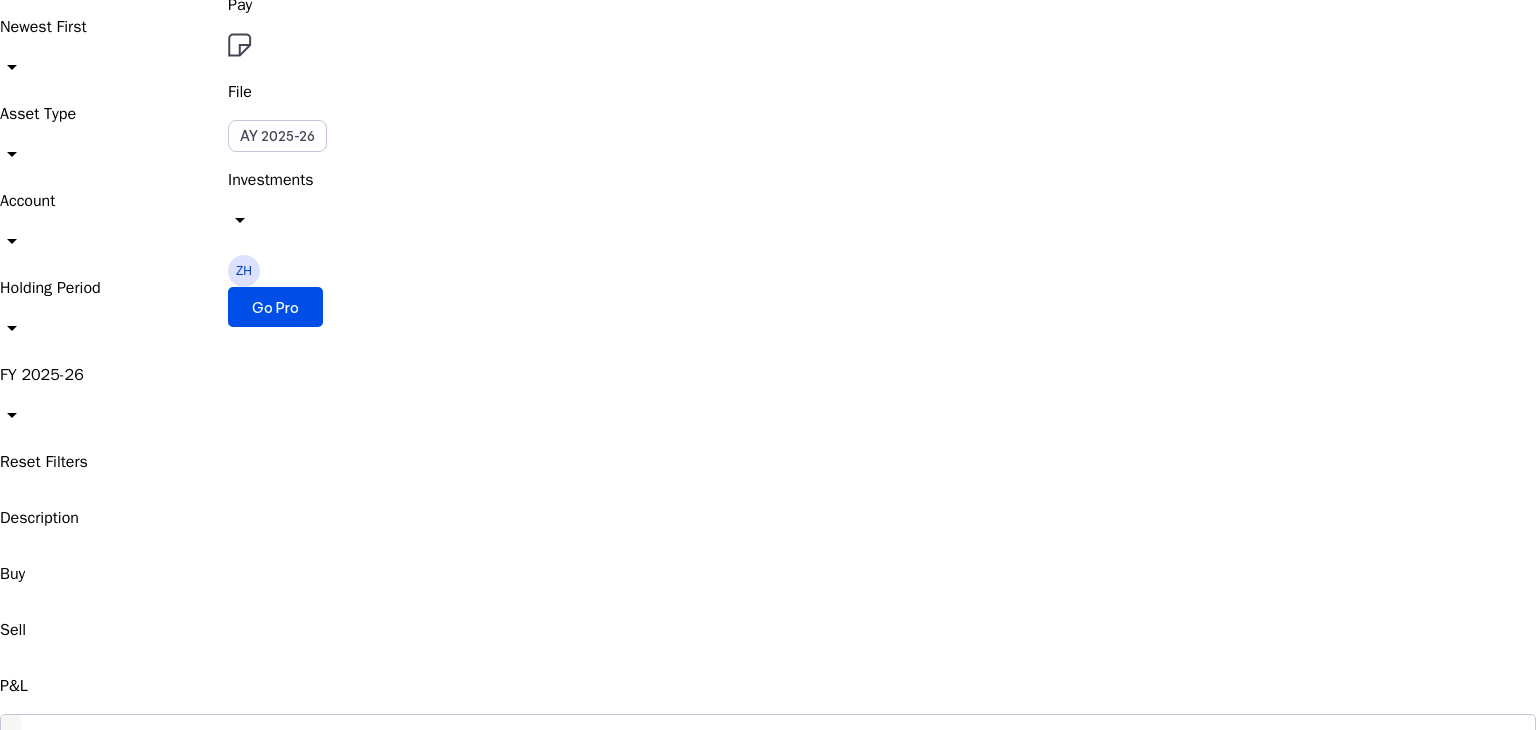 scroll, scrollTop: 0, scrollLeft: 0, axis: both 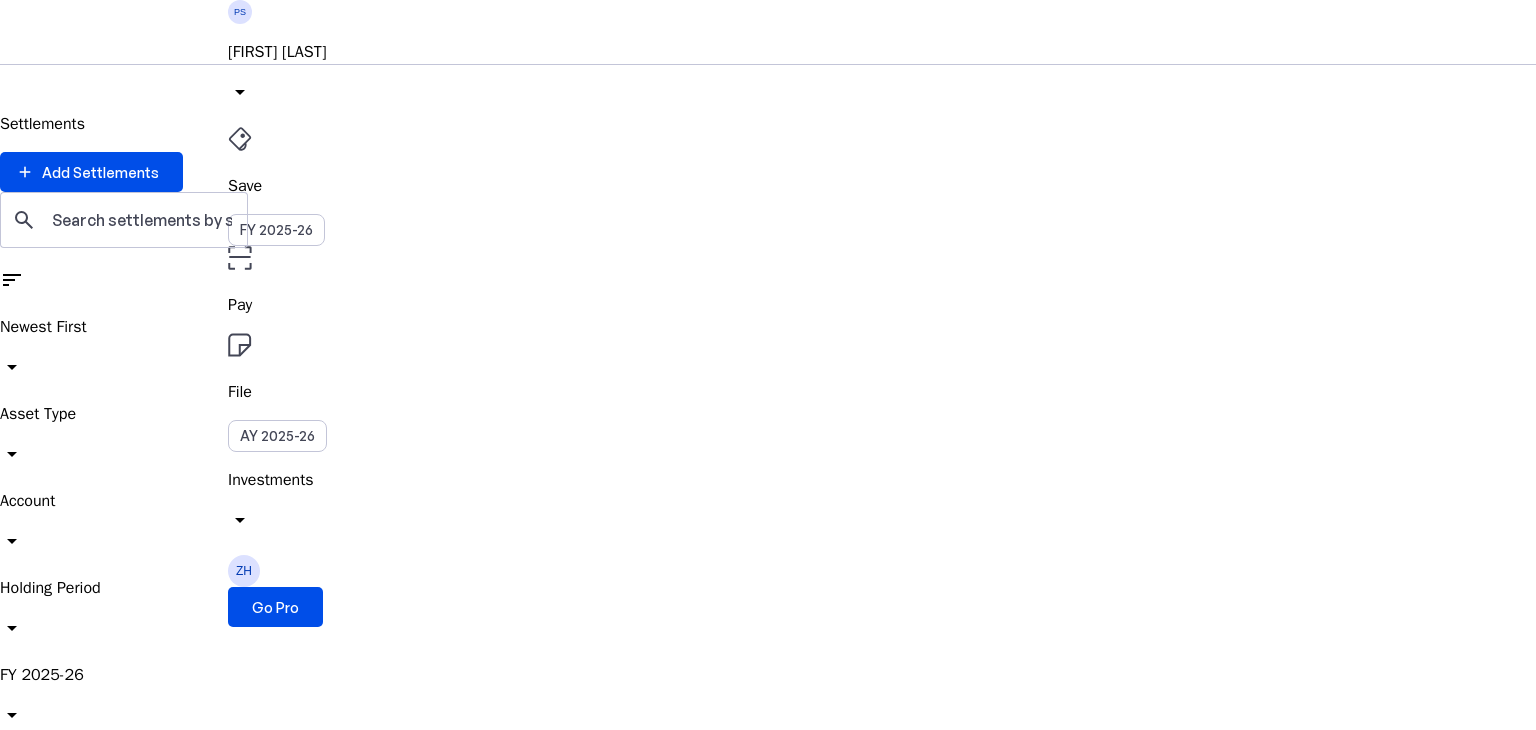 click on "Save" at bounding box center (768, 186) 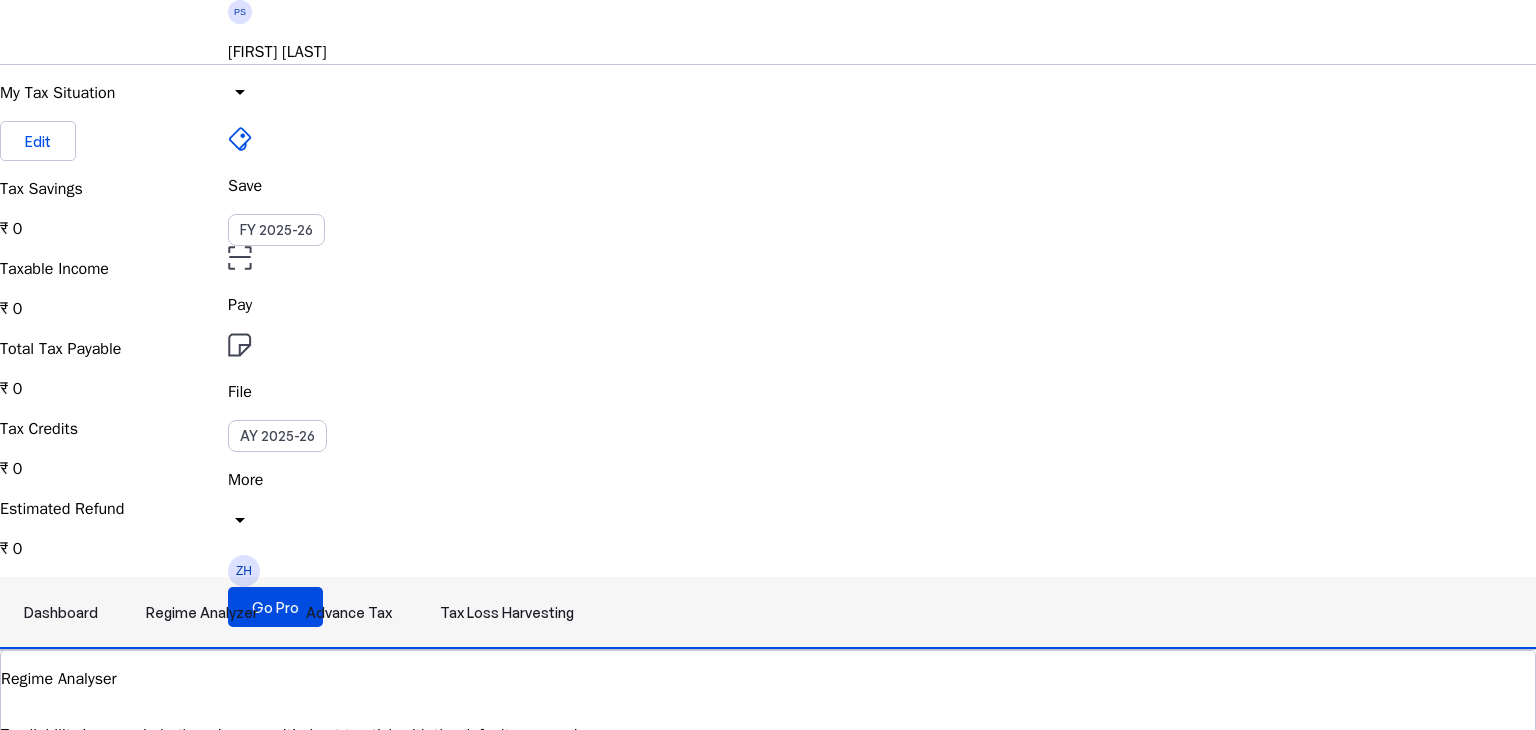 click on "Advance Tax" at bounding box center (349, 613) 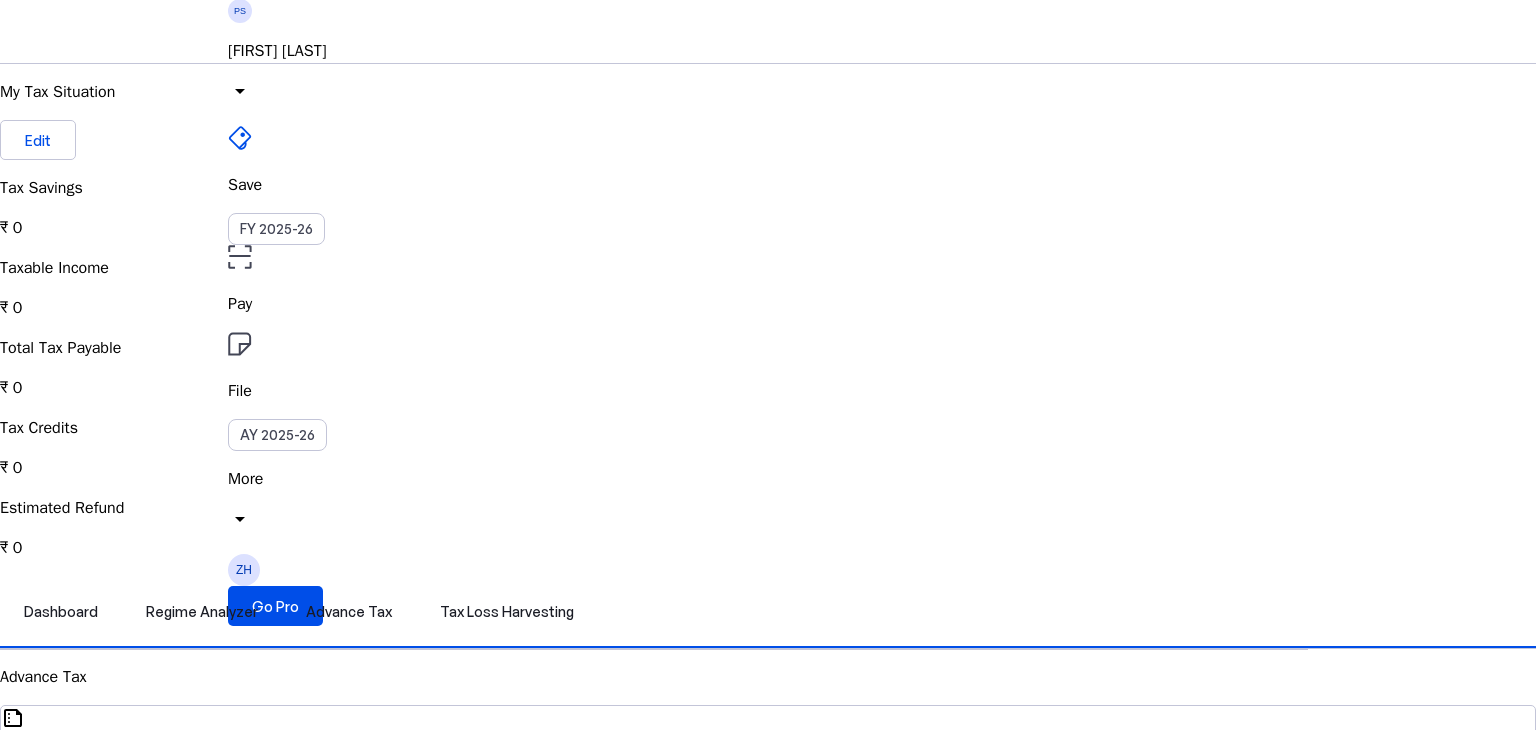 scroll, scrollTop: 0, scrollLeft: 0, axis: both 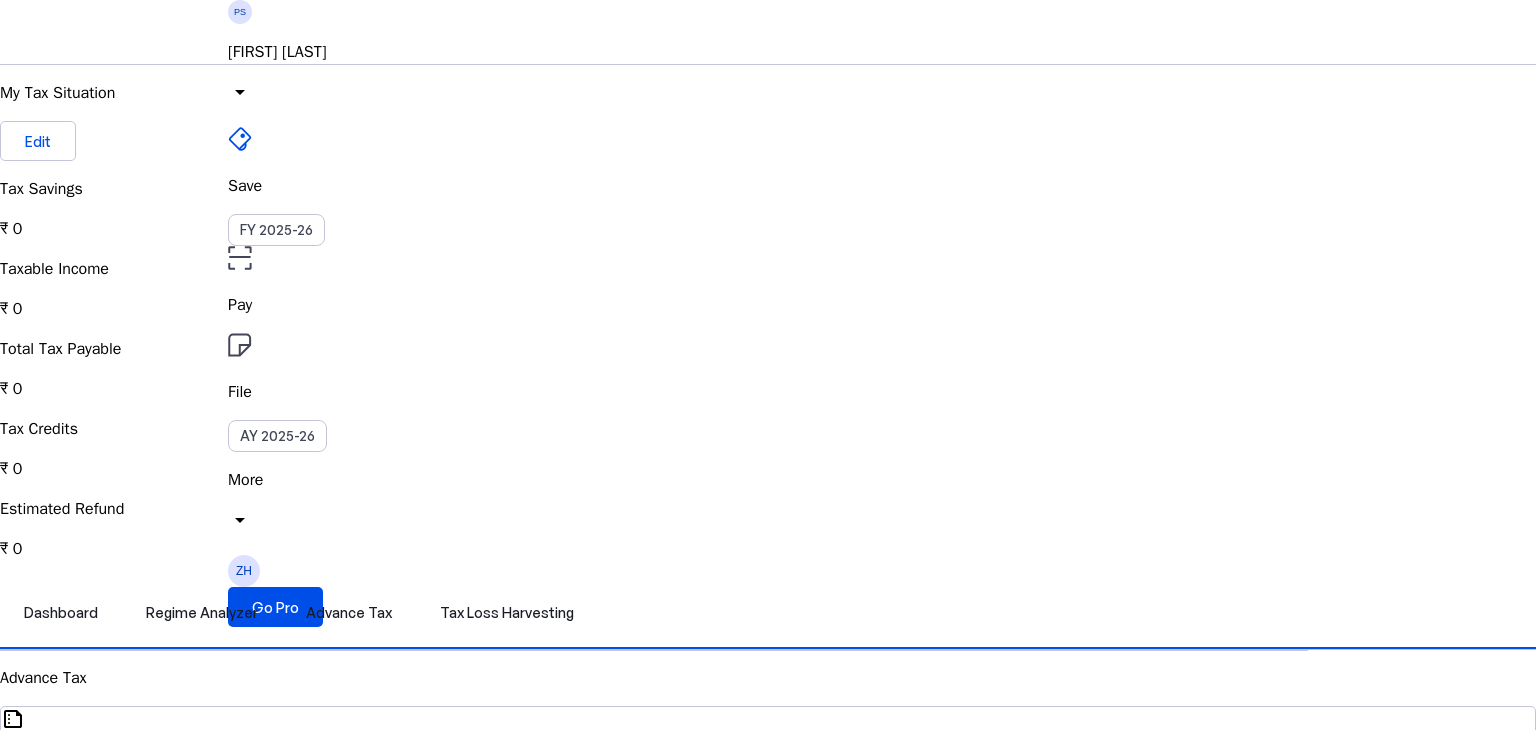 click on "More" at bounding box center (768, 480) 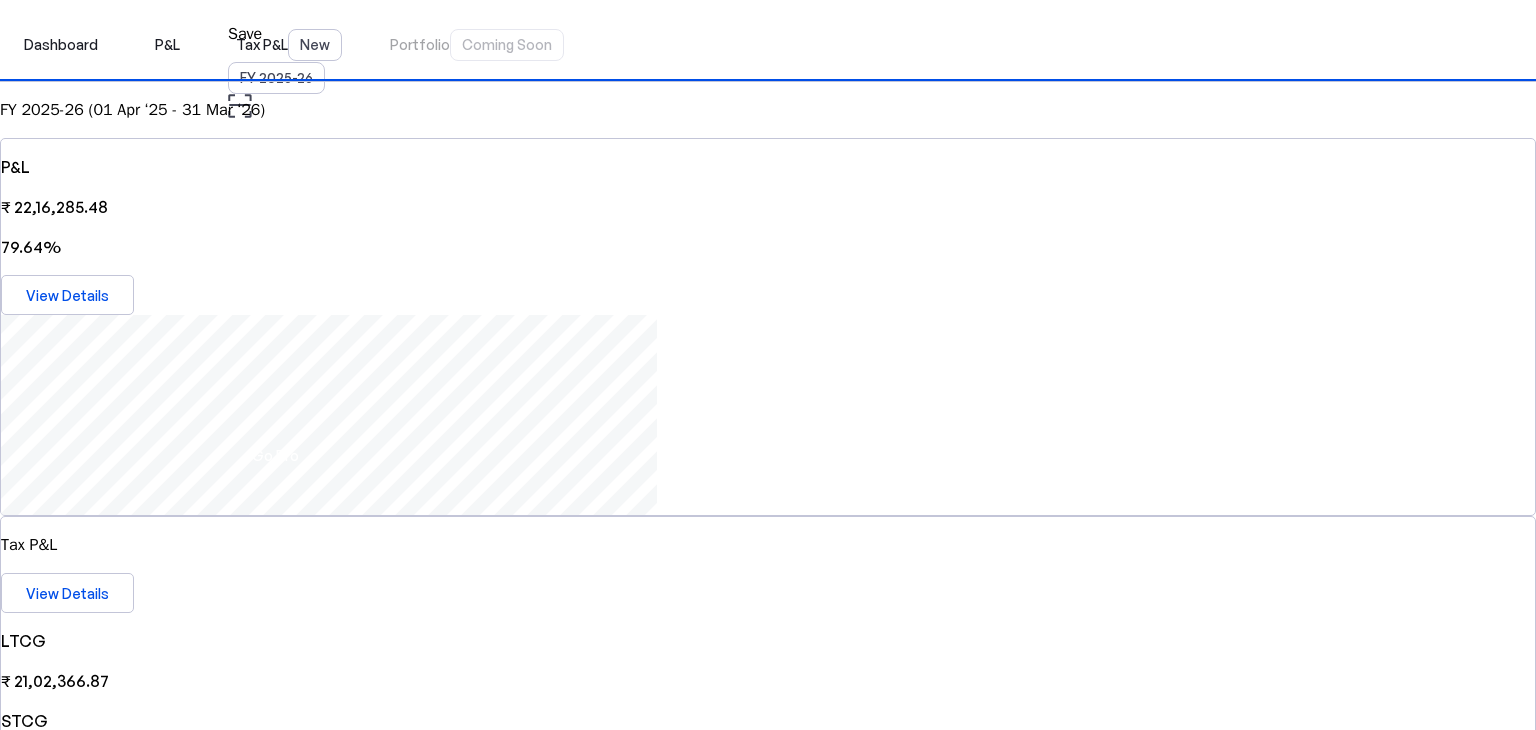 scroll, scrollTop: 0, scrollLeft: 0, axis: both 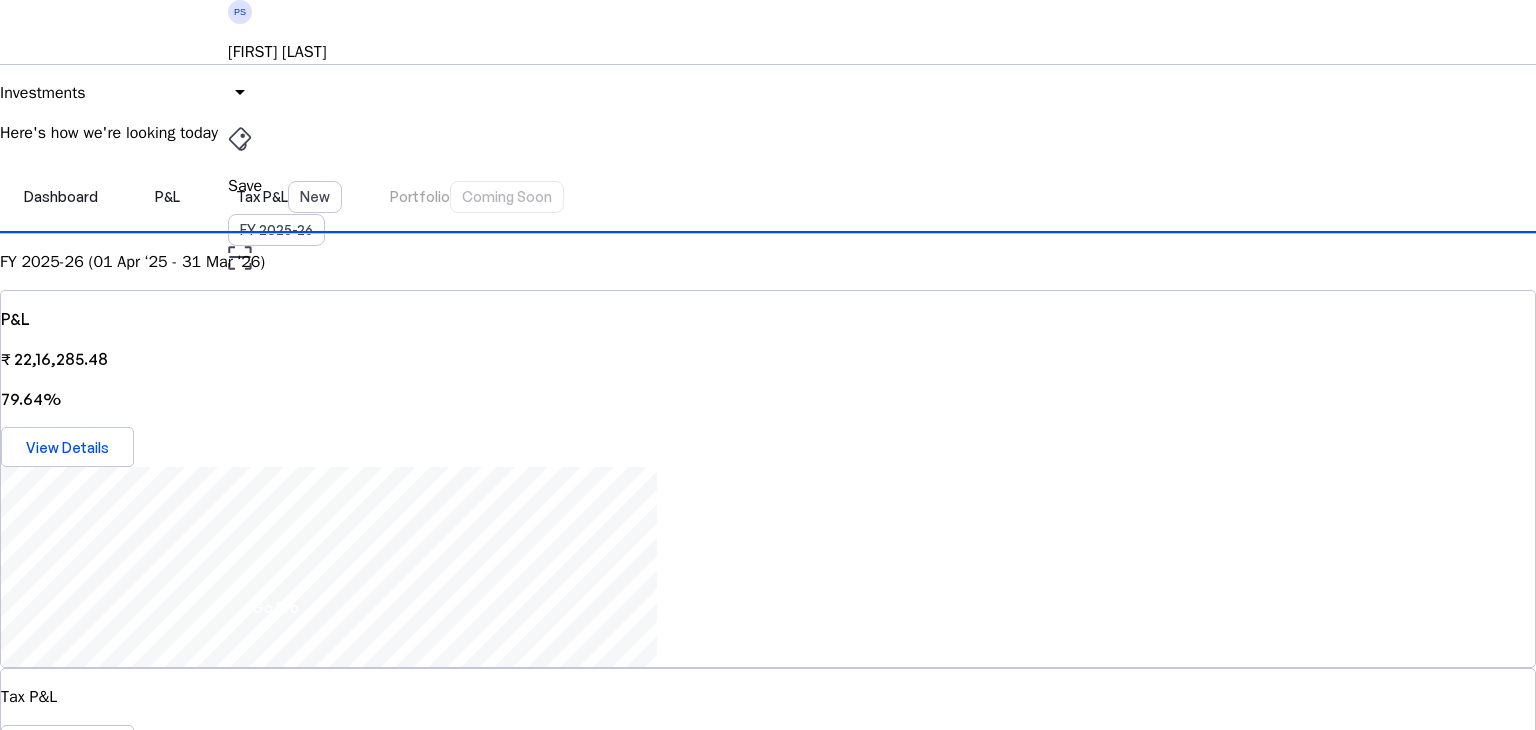 click on "[FIRST] [LAST]" at bounding box center [768, 52] 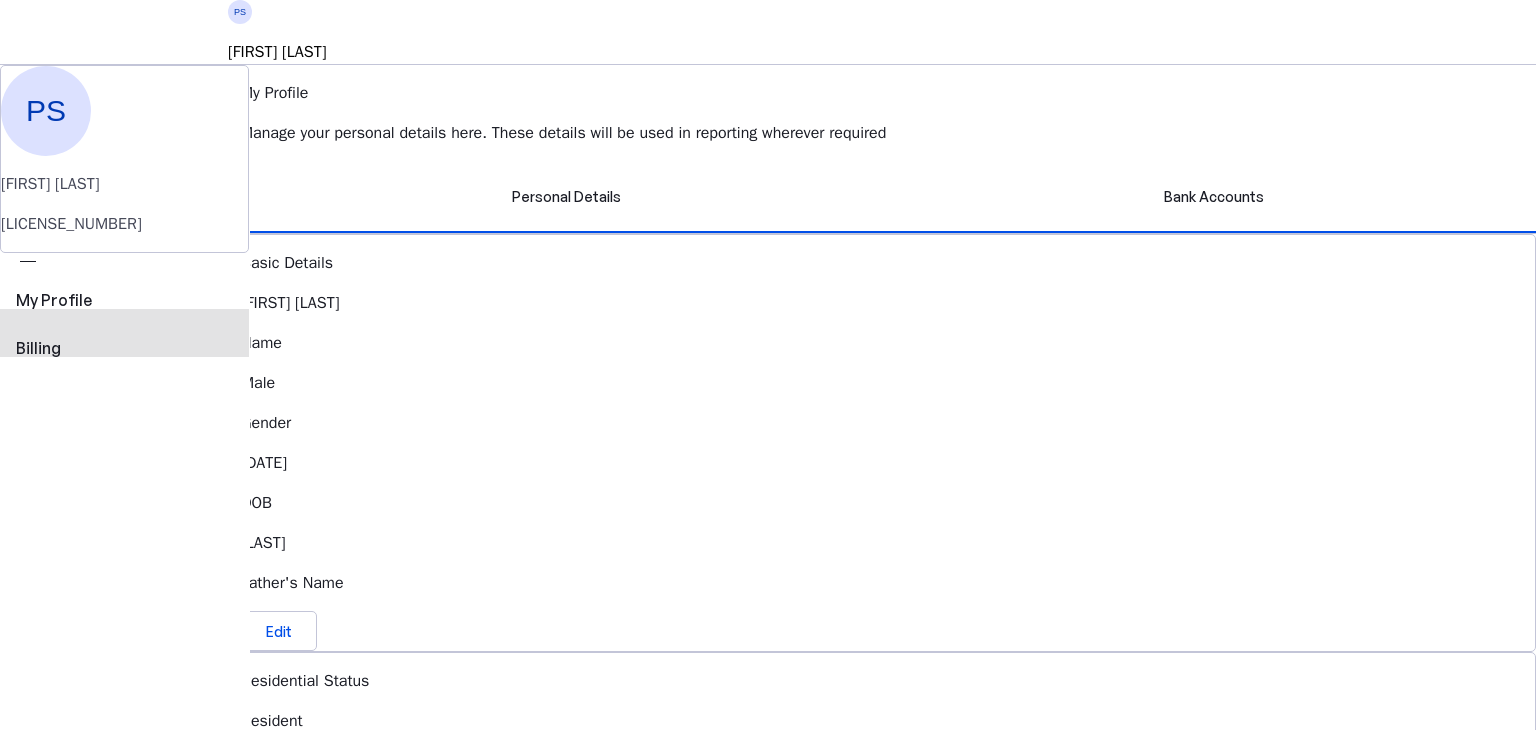 click on "Billing" at bounding box center [124, 348] 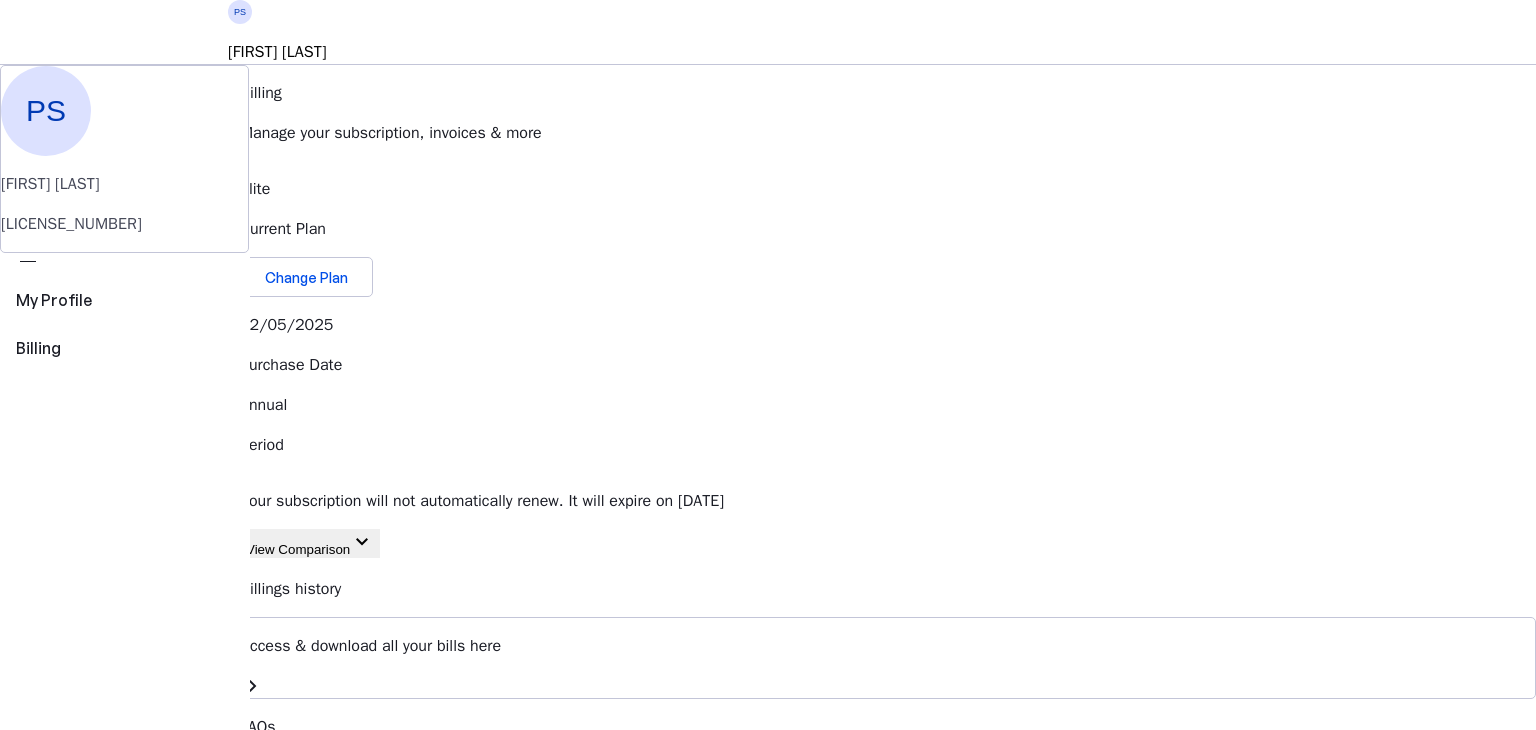 click on "ZH" at bounding box center [244, 571] 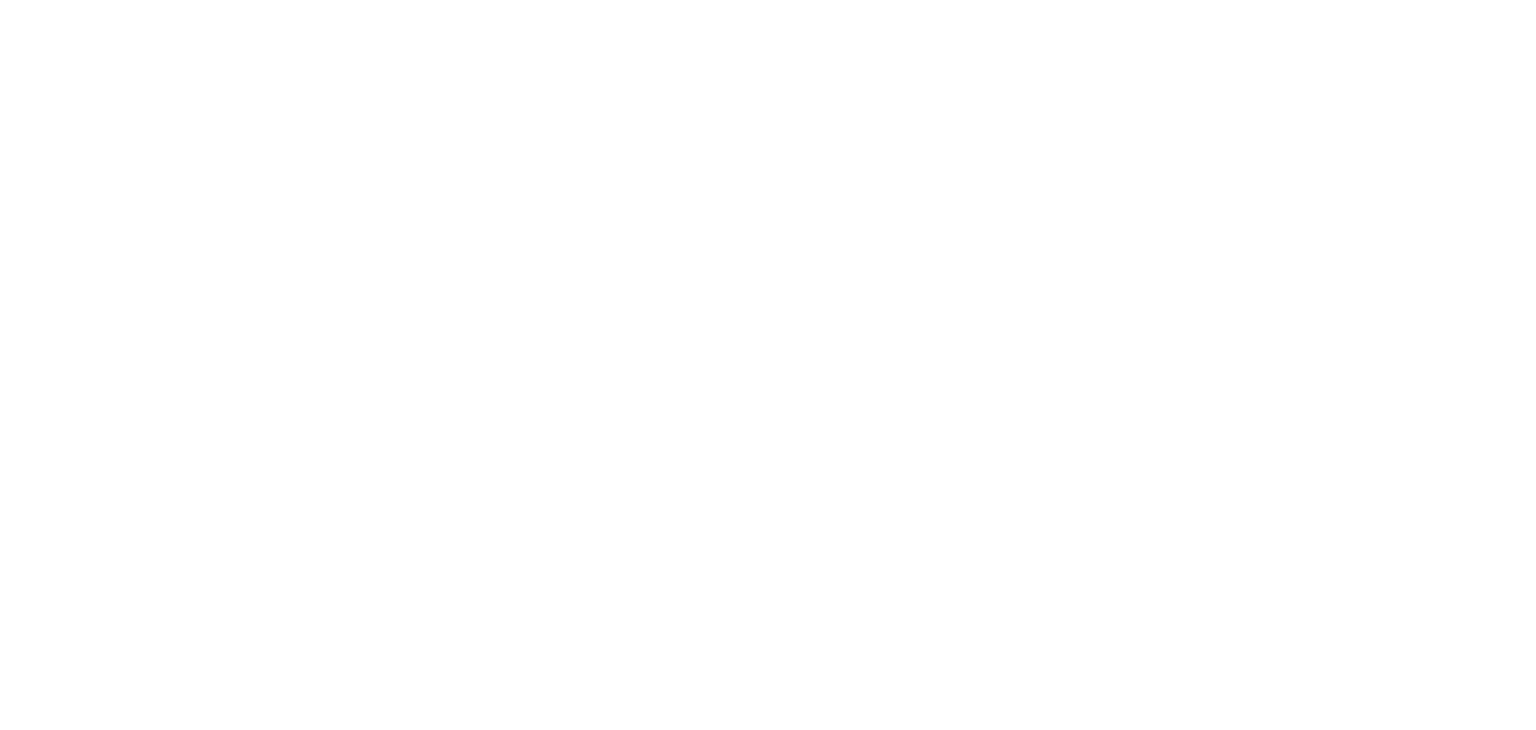 scroll, scrollTop: 0, scrollLeft: 0, axis: both 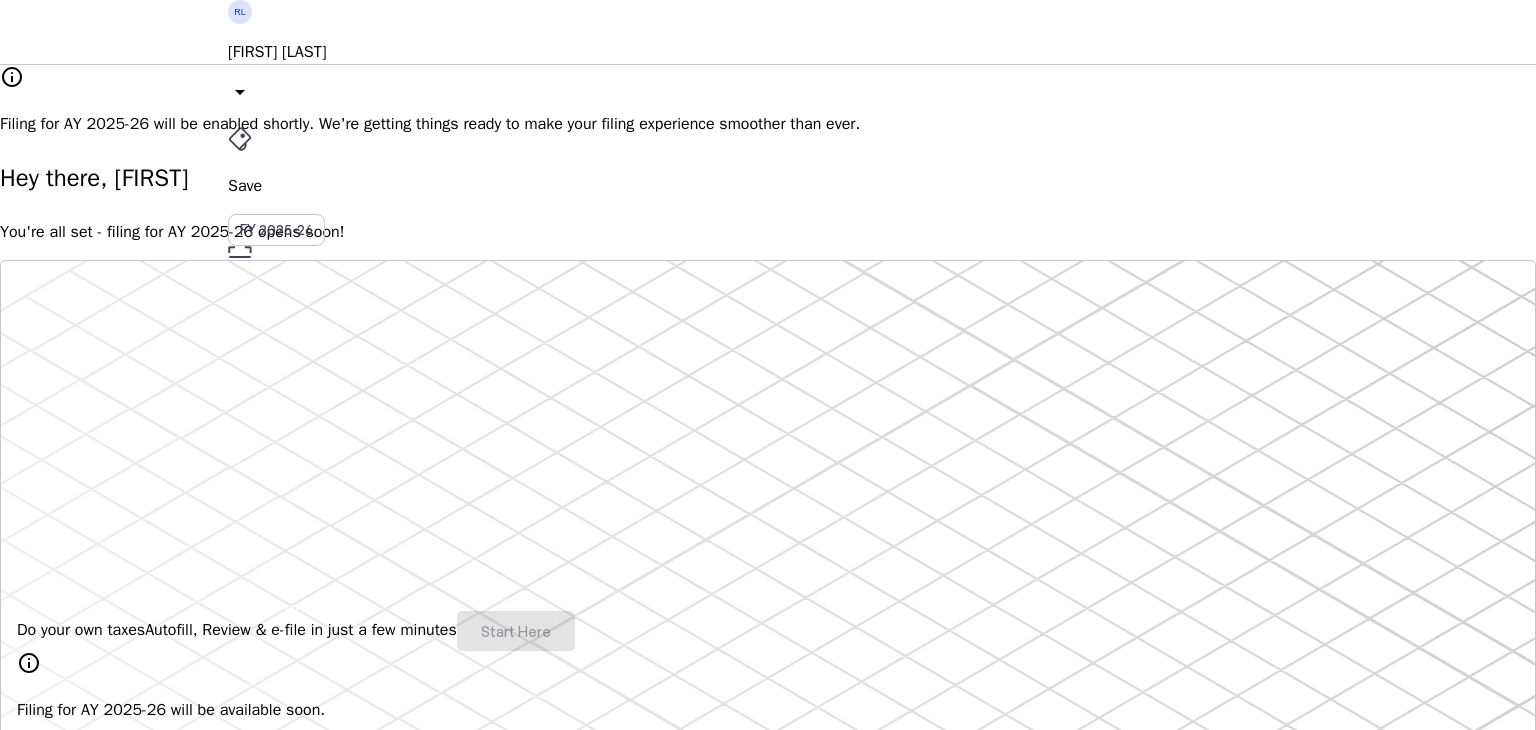 click on "[FIRST] [LAST]" at bounding box center [768, 52] 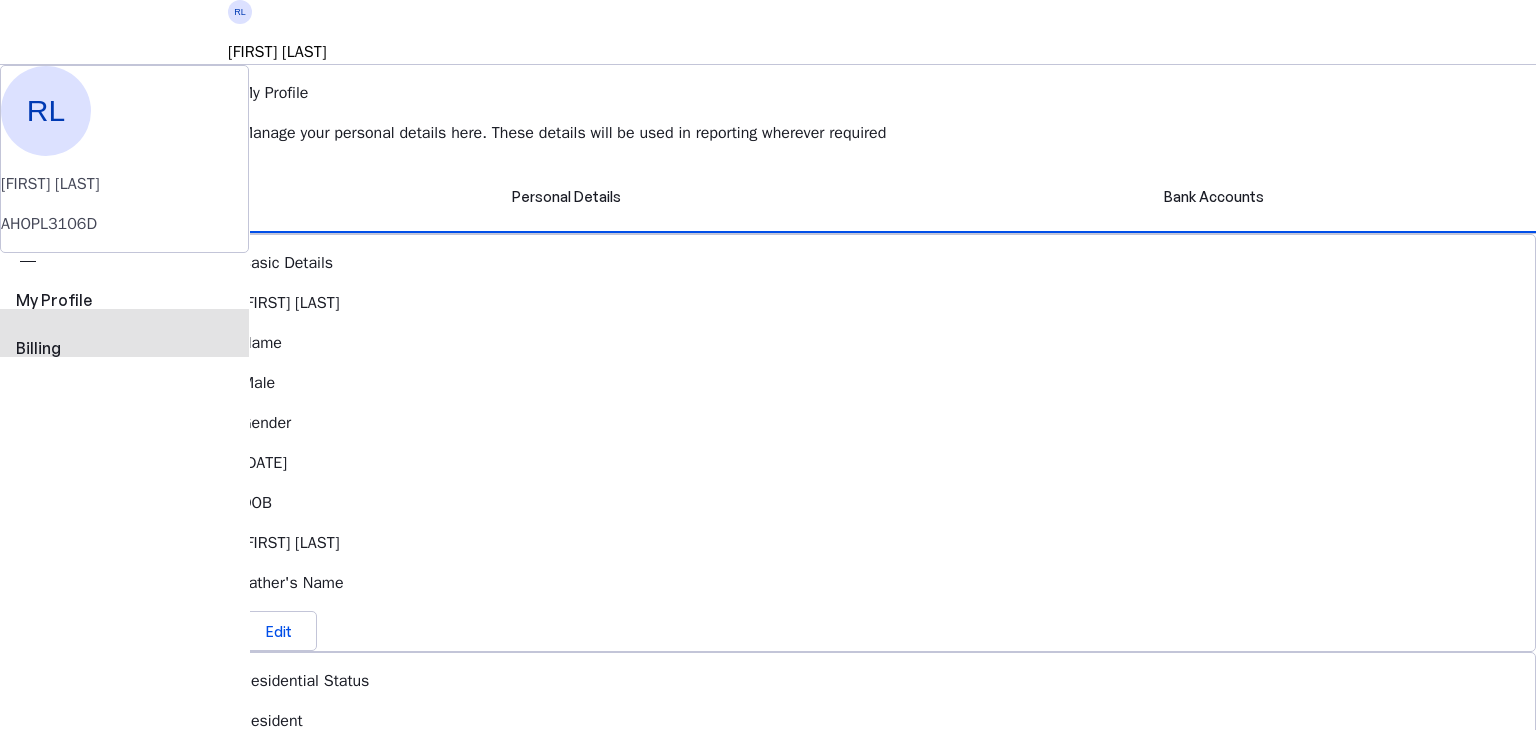 click on "view_carousel Billing" at bounding box center (124, 333) 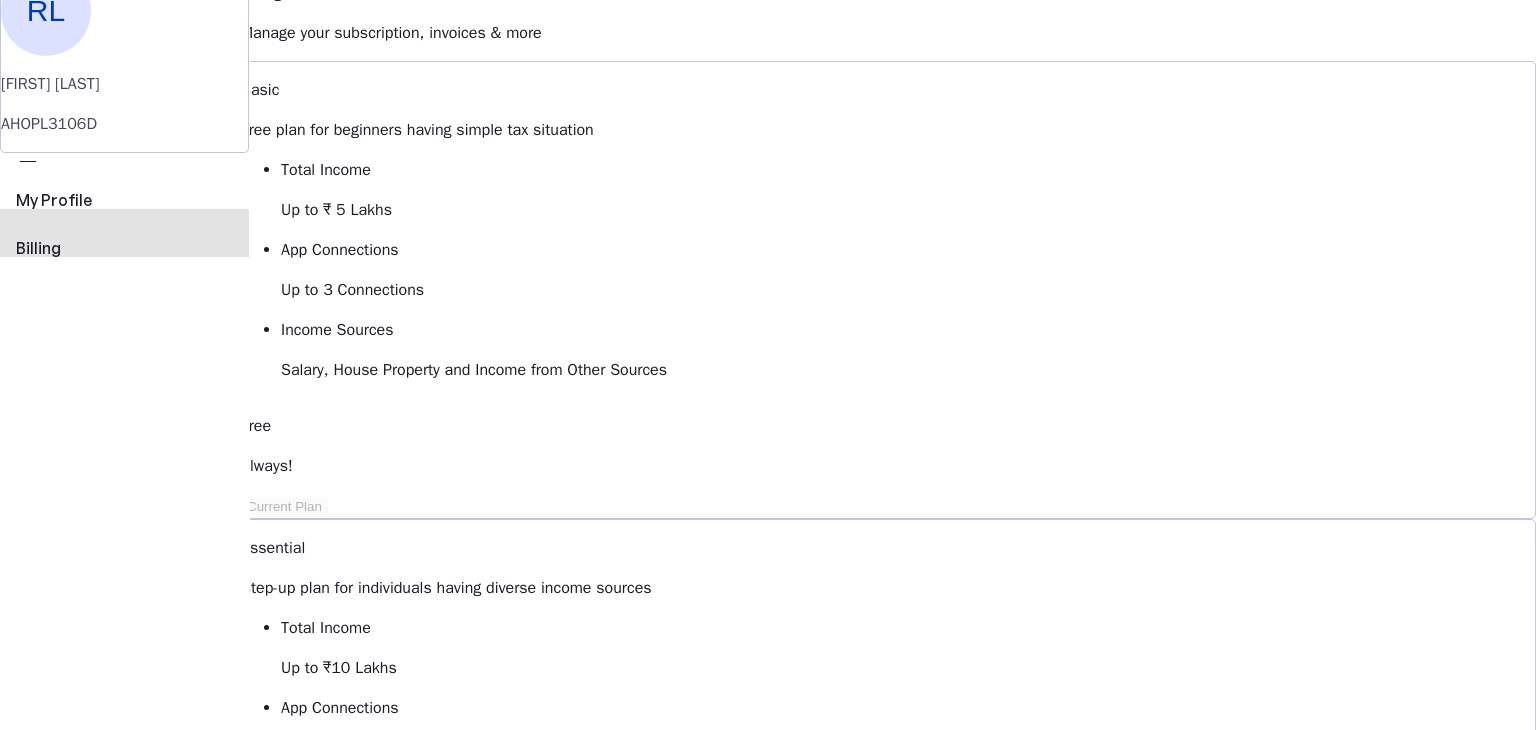 scroll, scrollTop: 0, scrollLeft: 0, axis: both 